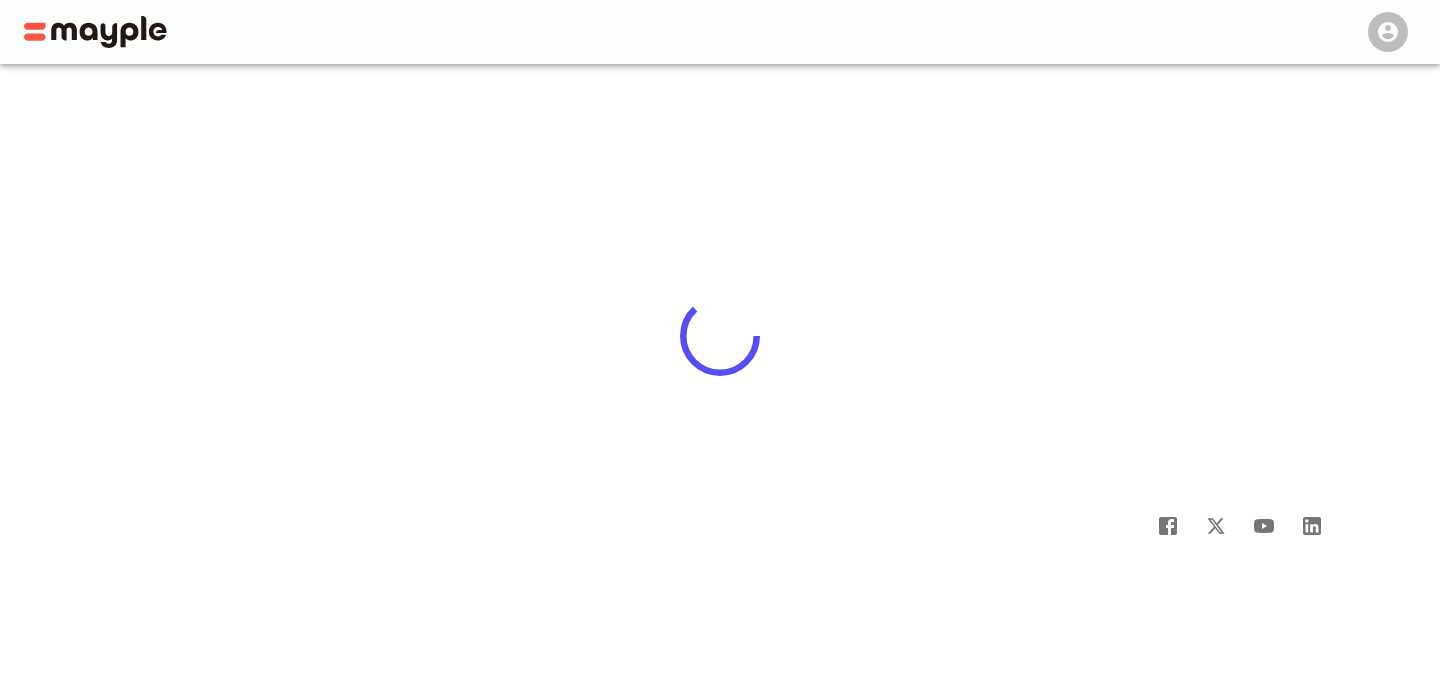 scroll, scrollTop: 0, scrollLeft: 0, axis: both 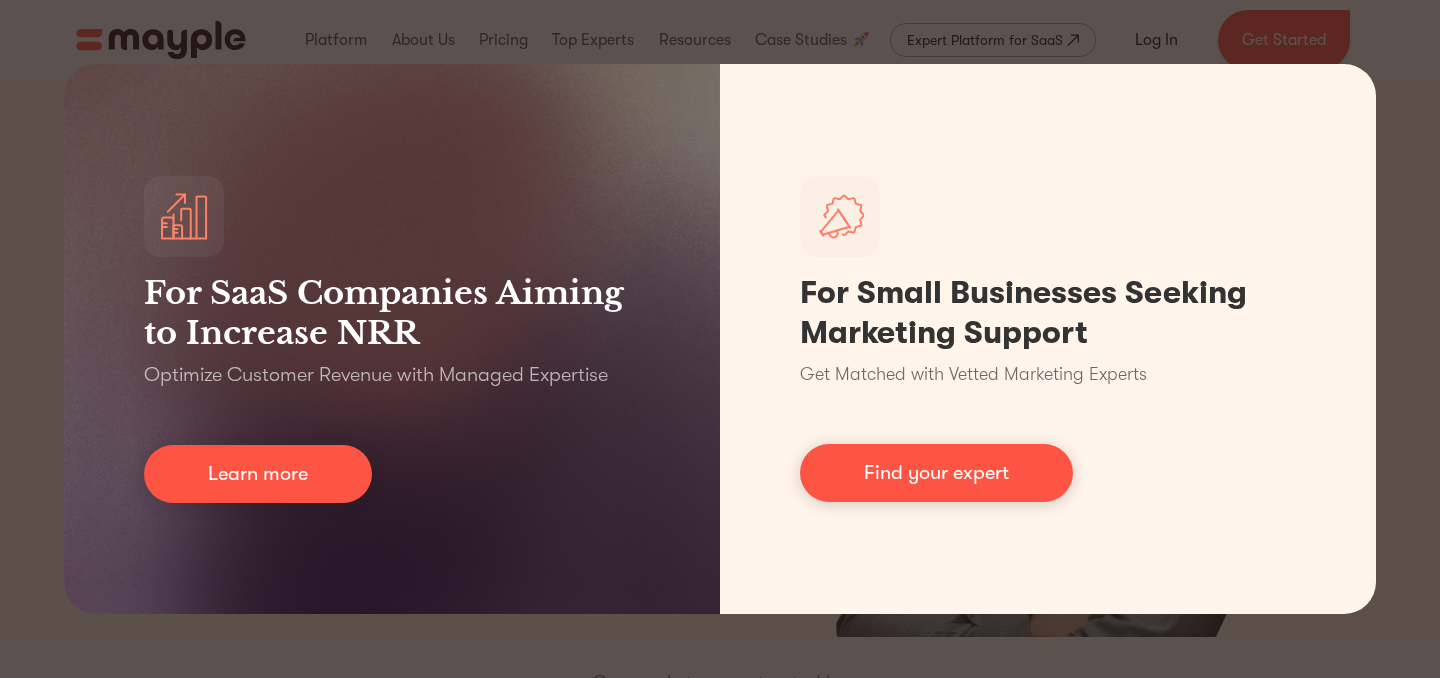 click on "For SaaS Companies Aiming to Increase NRR Optimize Customer Revenue with Managed Expertise Learn more For Small Businesses Seeking Marketing Support Get Matched with Vetted Marketing Experts Find your expert" at bounding box center [720, 339] 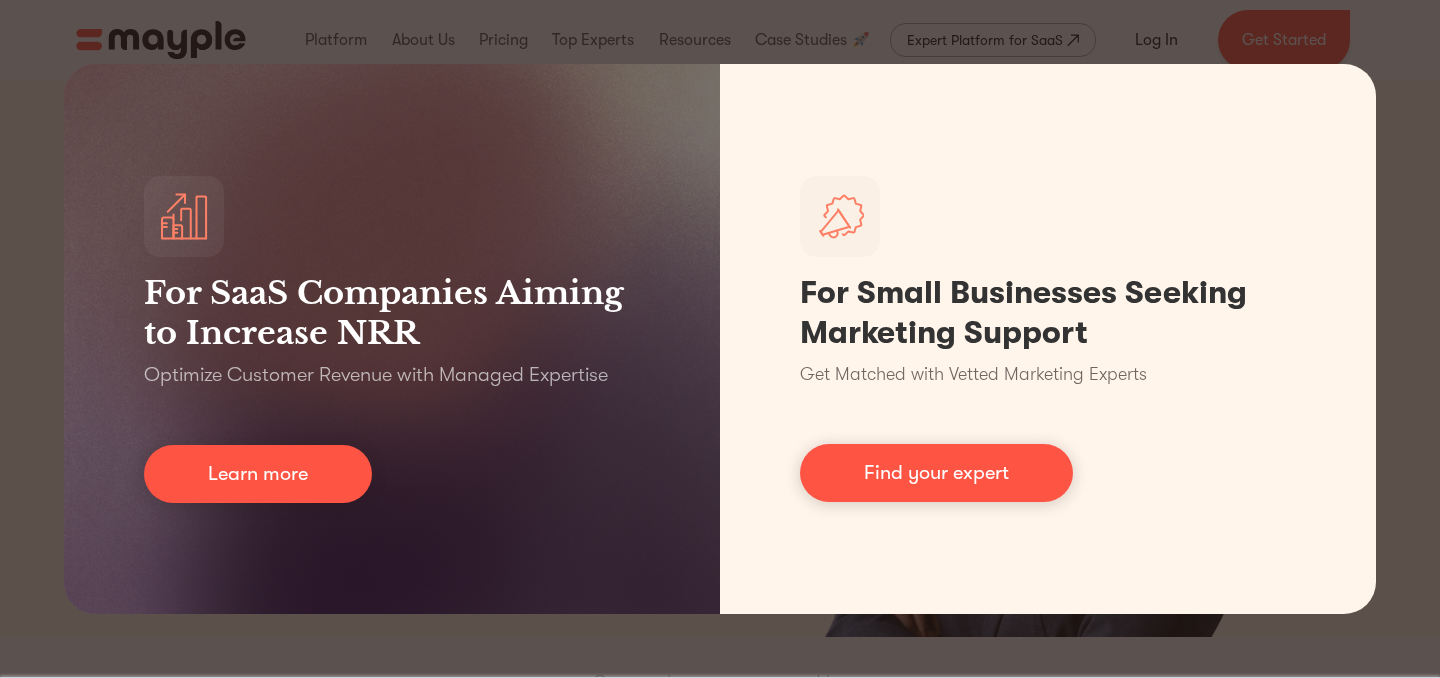 click on "For SaaS Companies Aiming to Increase NRR Optimize Customer Revenue with Managed Expertise Learn more For Small Businesses Seeking Marketing Support Get Matched with Vetted Marketing Experts Find your expert" at bounding box center (720, 339) 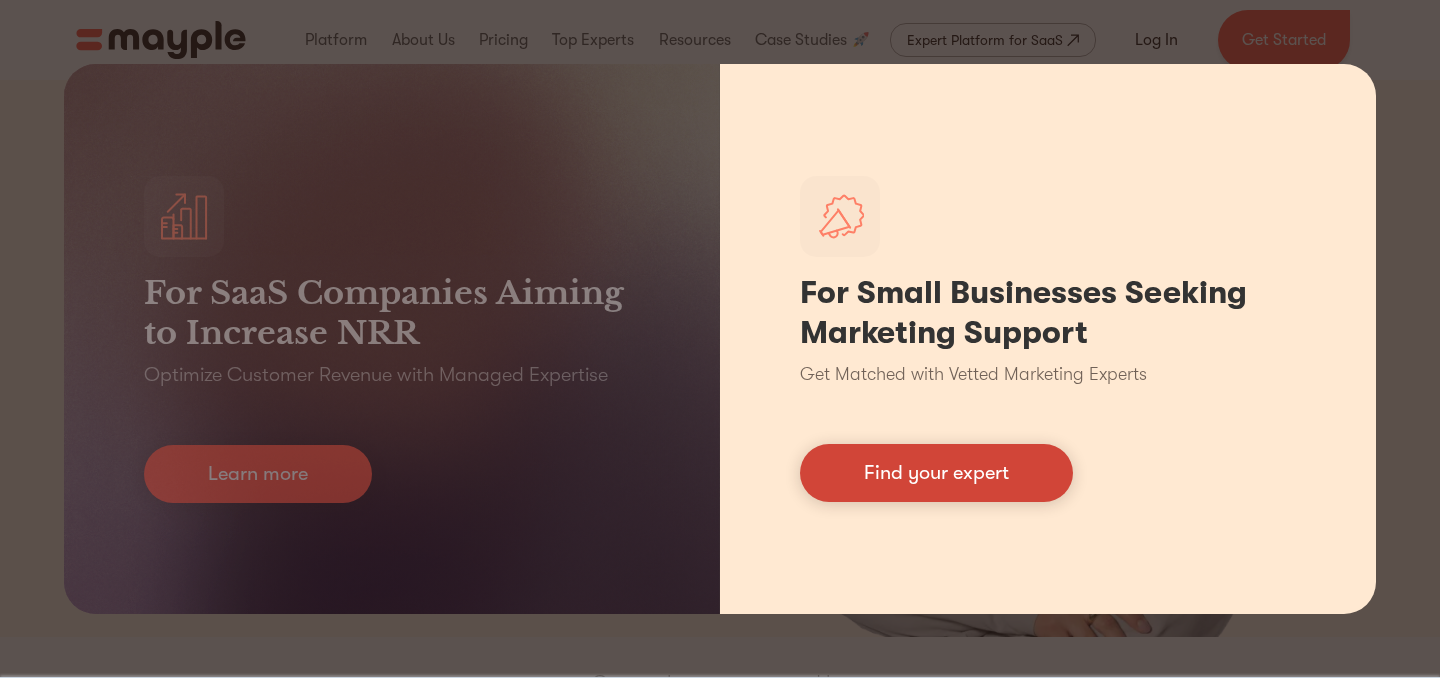 click on "Find your expert" at bounding box center [936, 473] 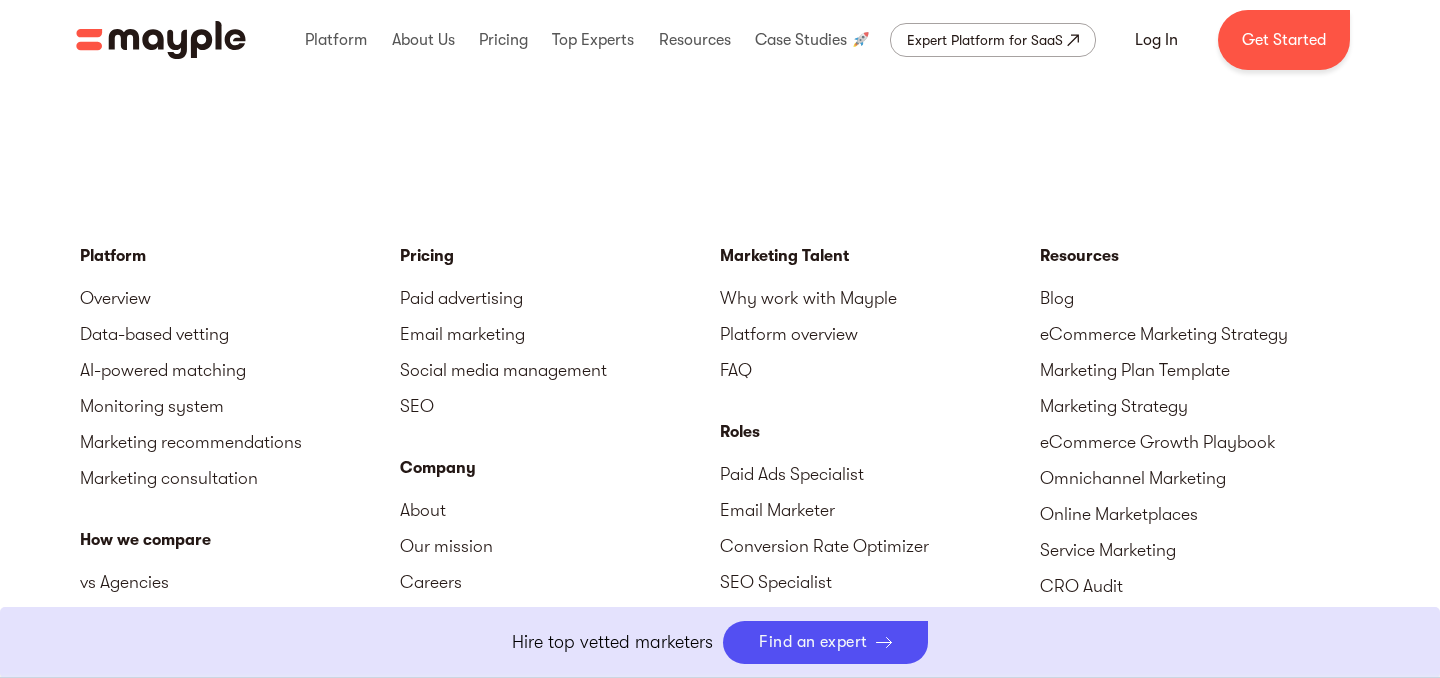 scroll, scrollTop: 8585, scrollLeft: 0, axis: vertical 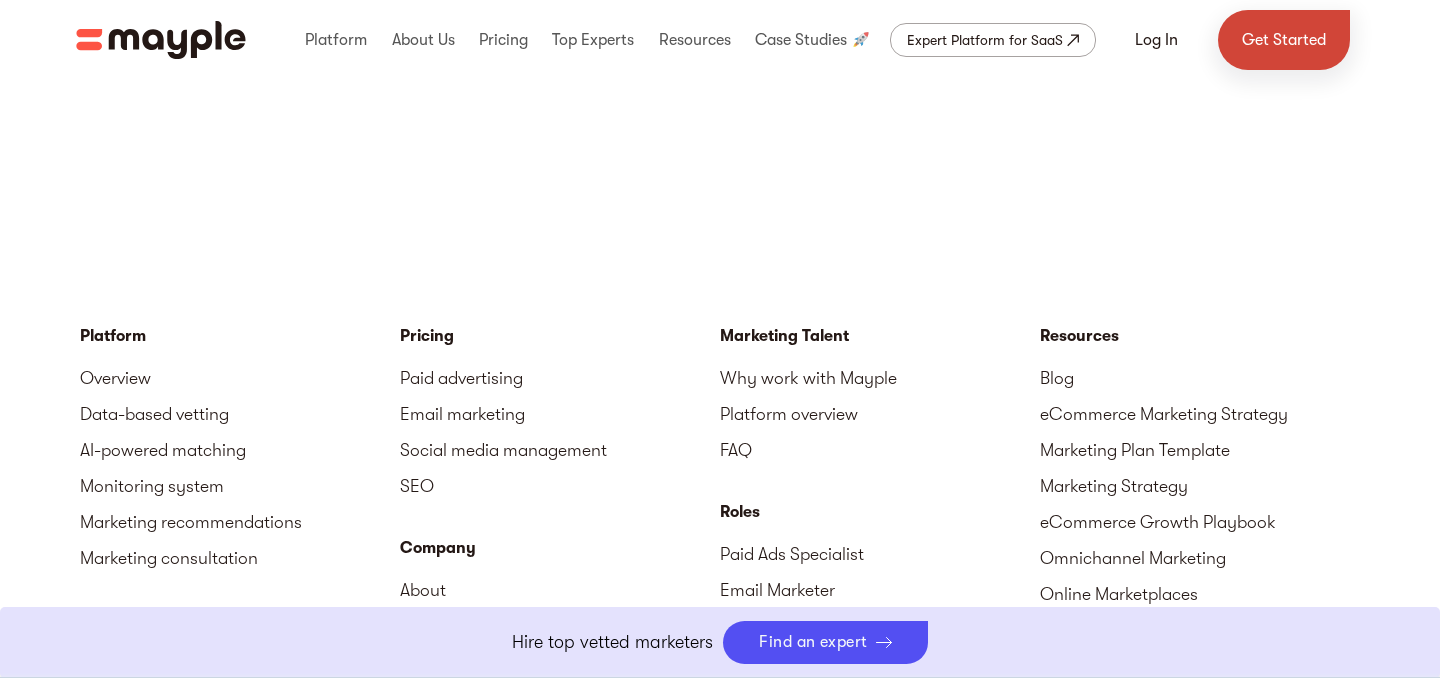 click on "Get Started" at bounding box center [1284, 40] 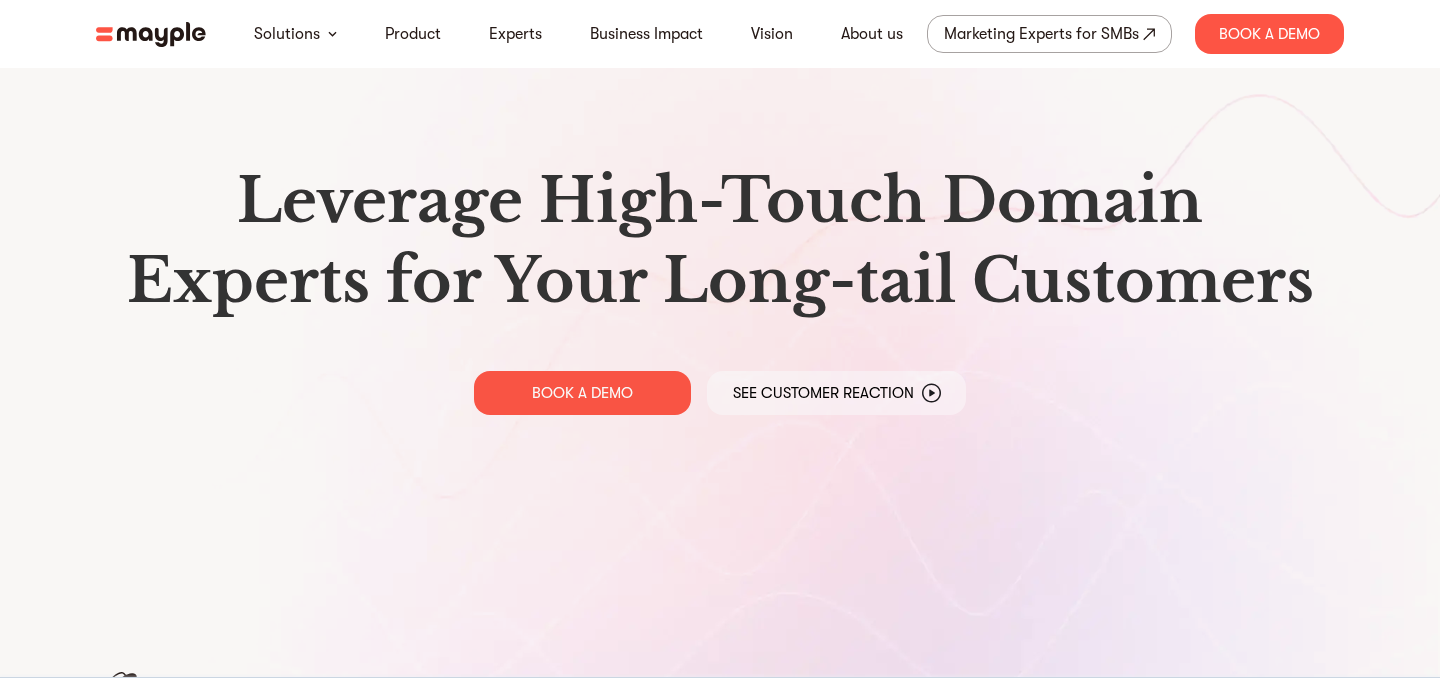 scroll, scrollTop: 0, scrollLeft: 0, axis: both 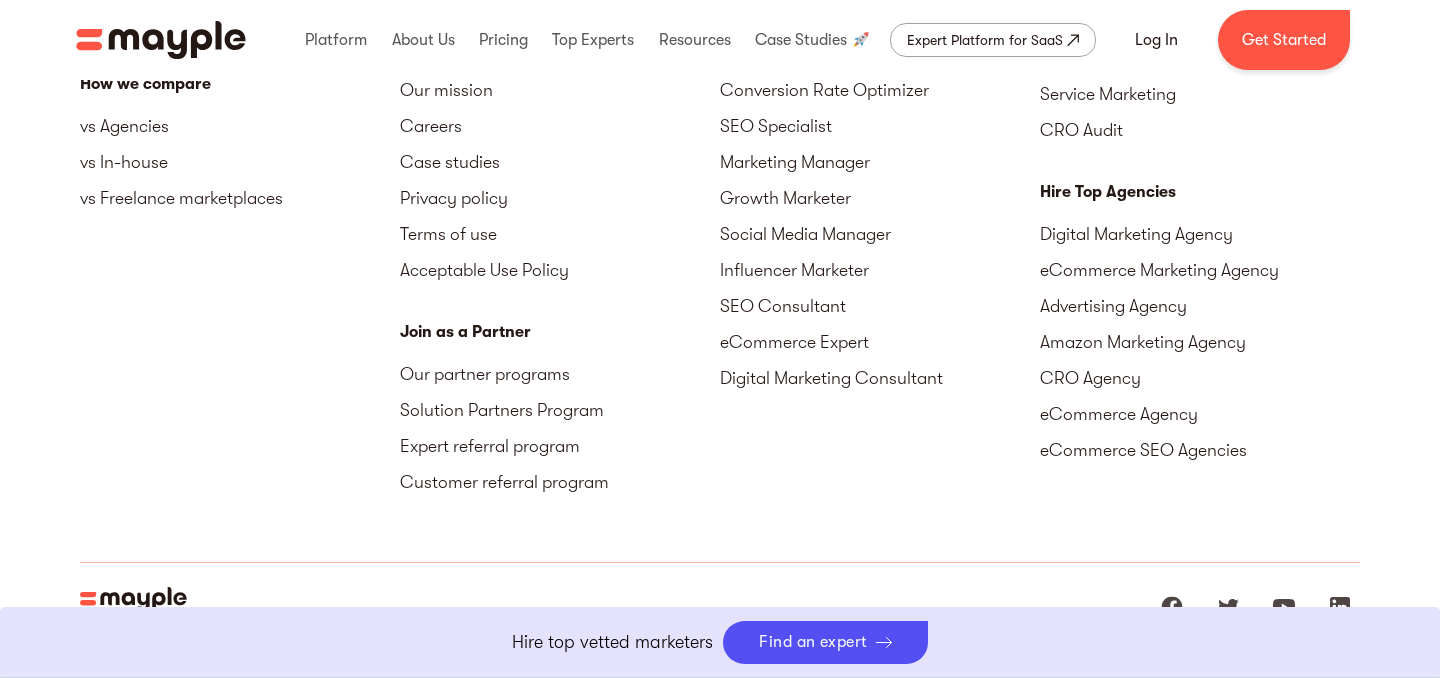 click on "Boost Your  eCommerce Business Mayple's in your corner to help you make the right choices and ensure you're reaching the best results for your brand. ‍ Hire top vetted marketers Find an expert" at bounding box center (720, 642) 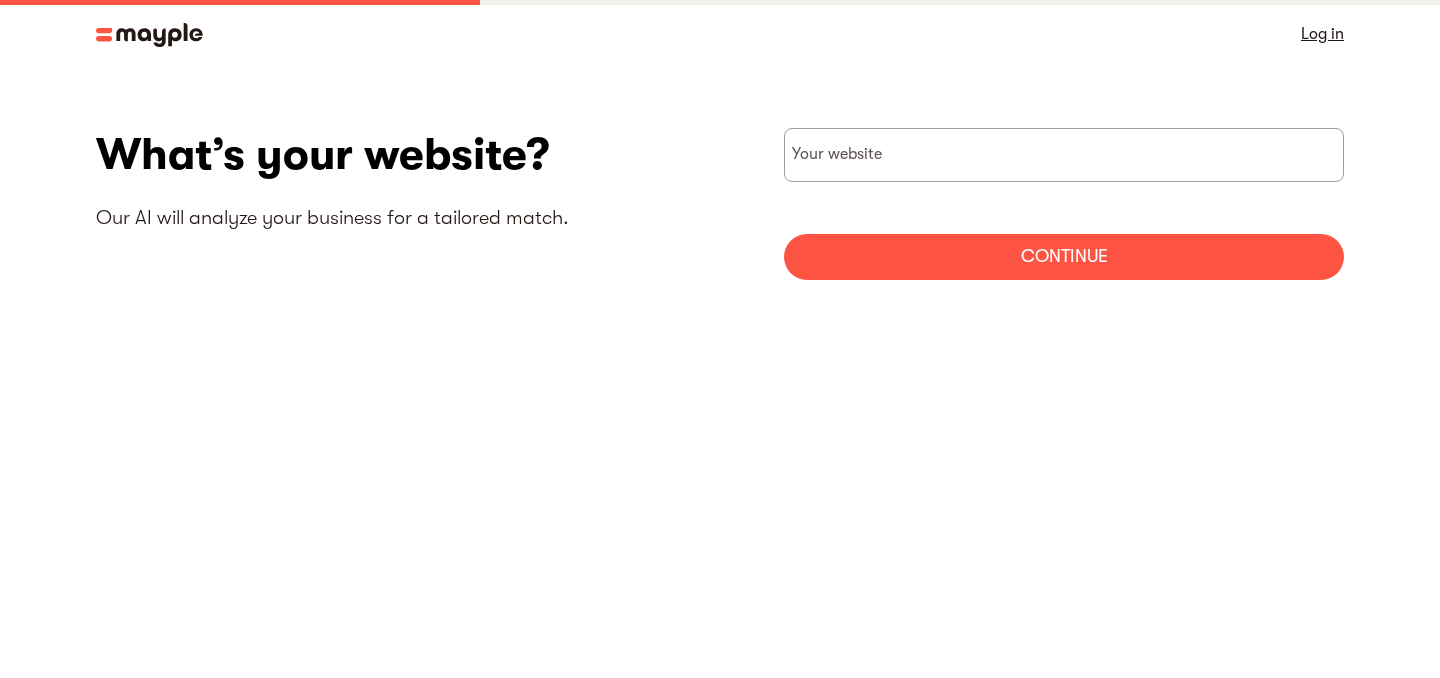 scroll, scrollTop: 0, scrollLeft: 0, axis: both 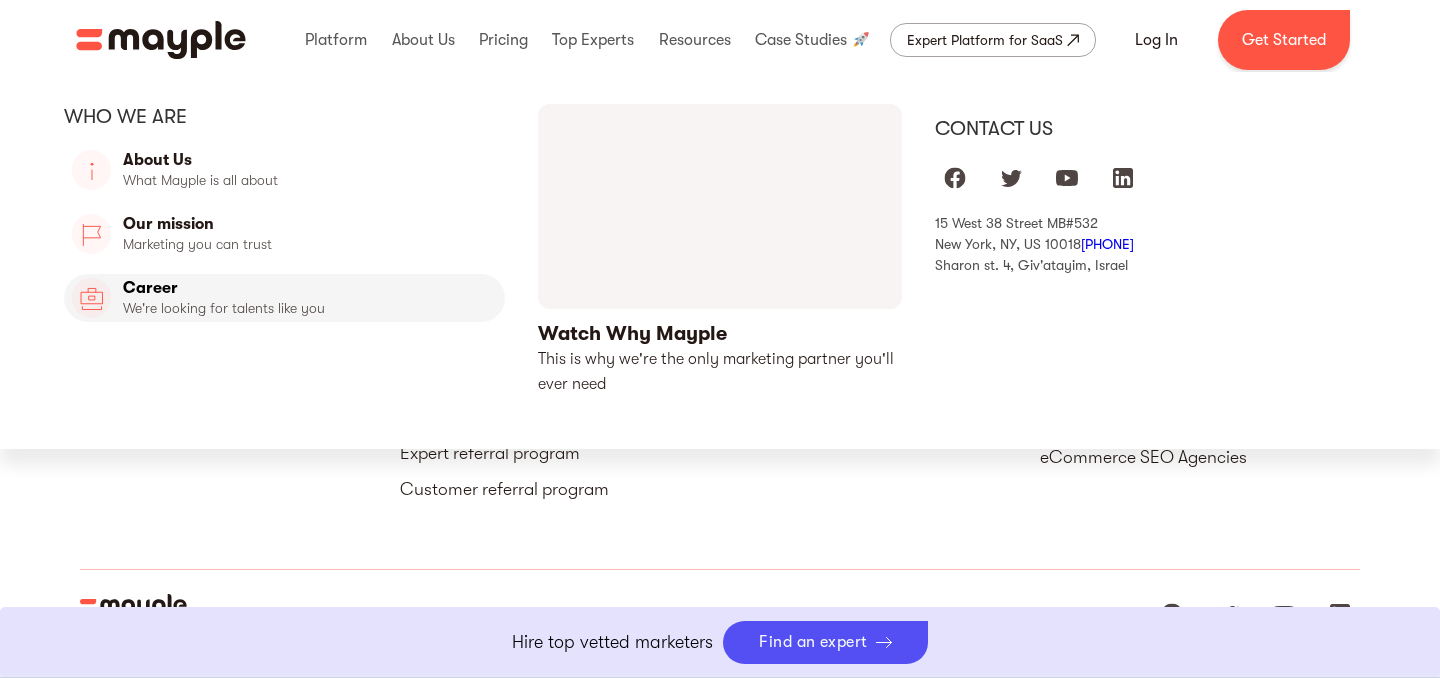 click on "Career" at bounding box center (284, 298) 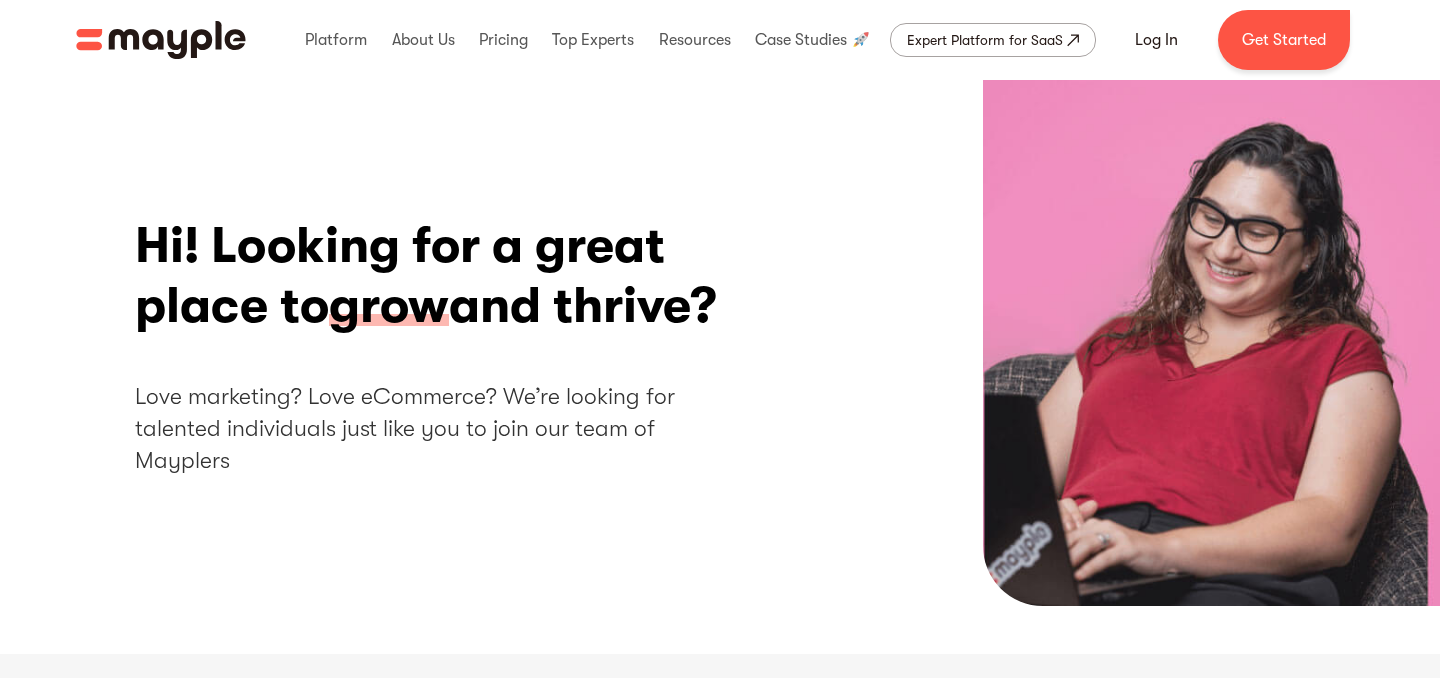 scroll, scrollTop: 0, scrollLeft: 0, axis: both 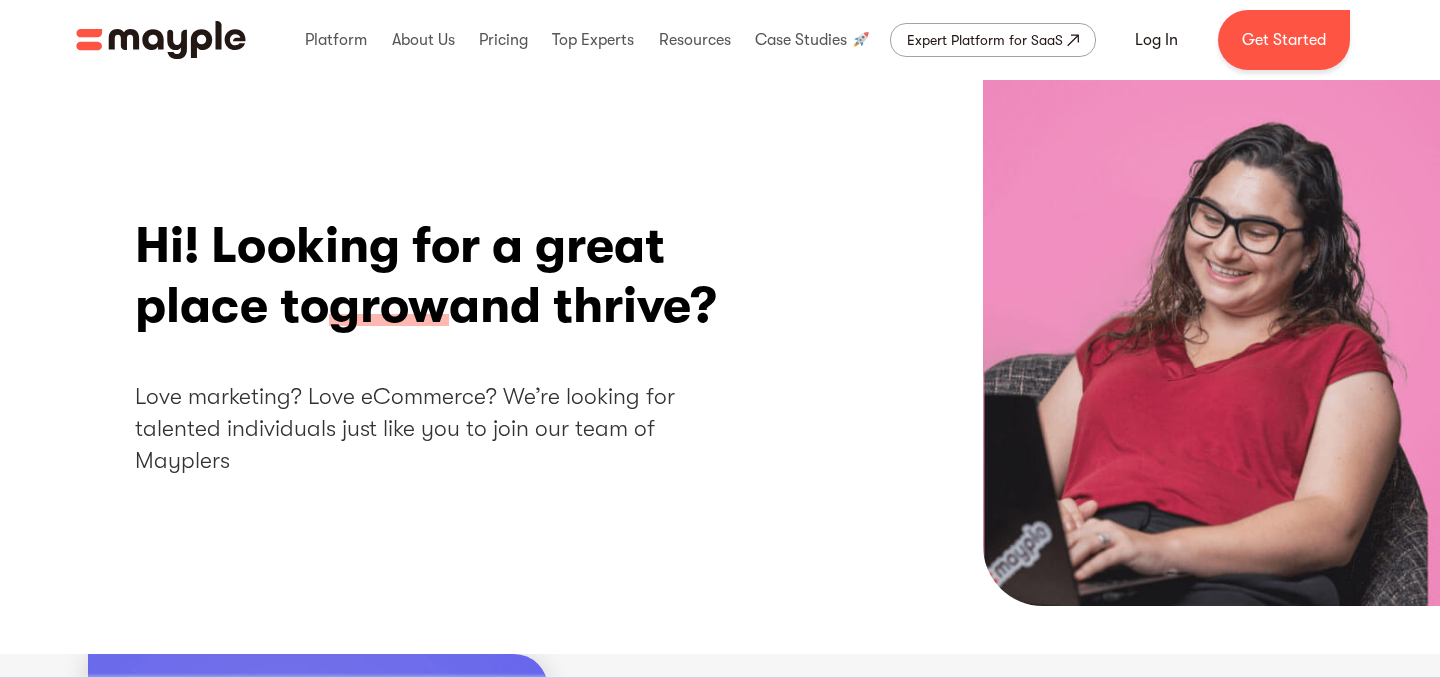 click on "Expert Platform for SaaS" at bounding box center (985, 40) 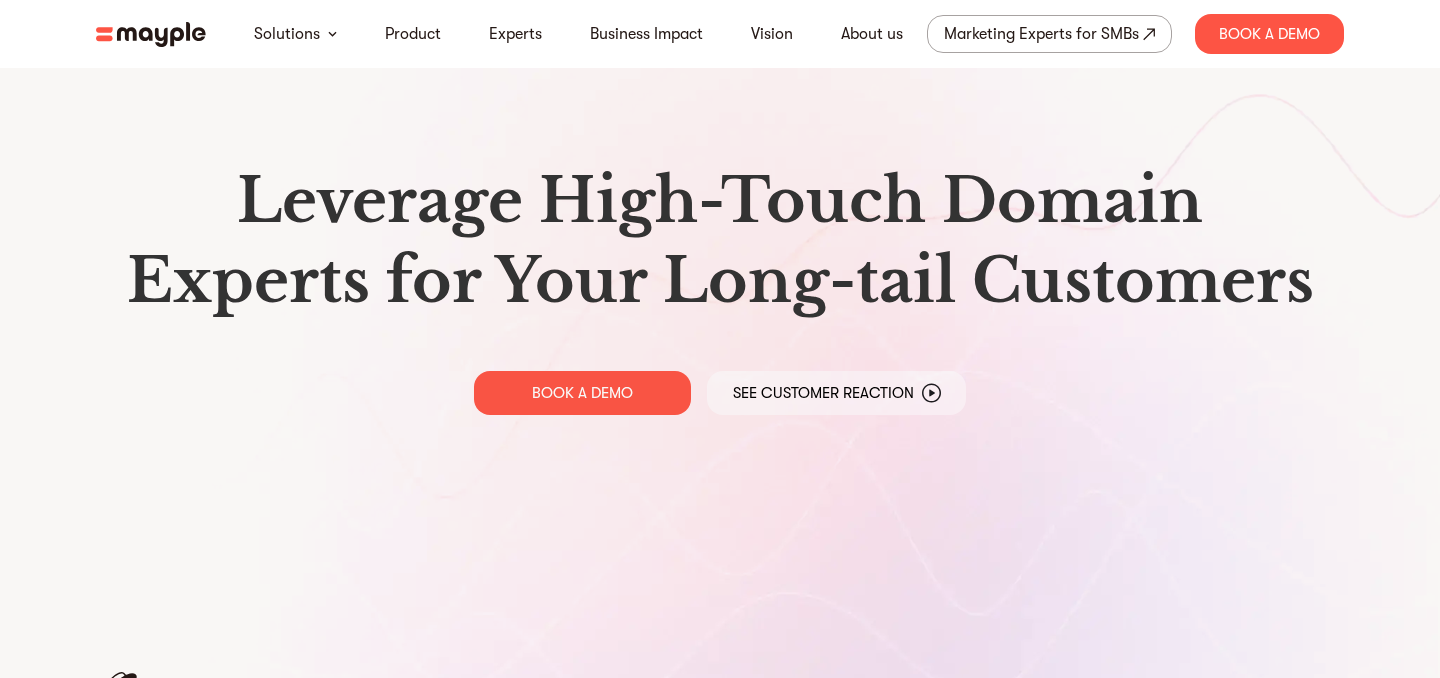 scroll, scrollTop: 0, scrollLeft: 0, axis: both 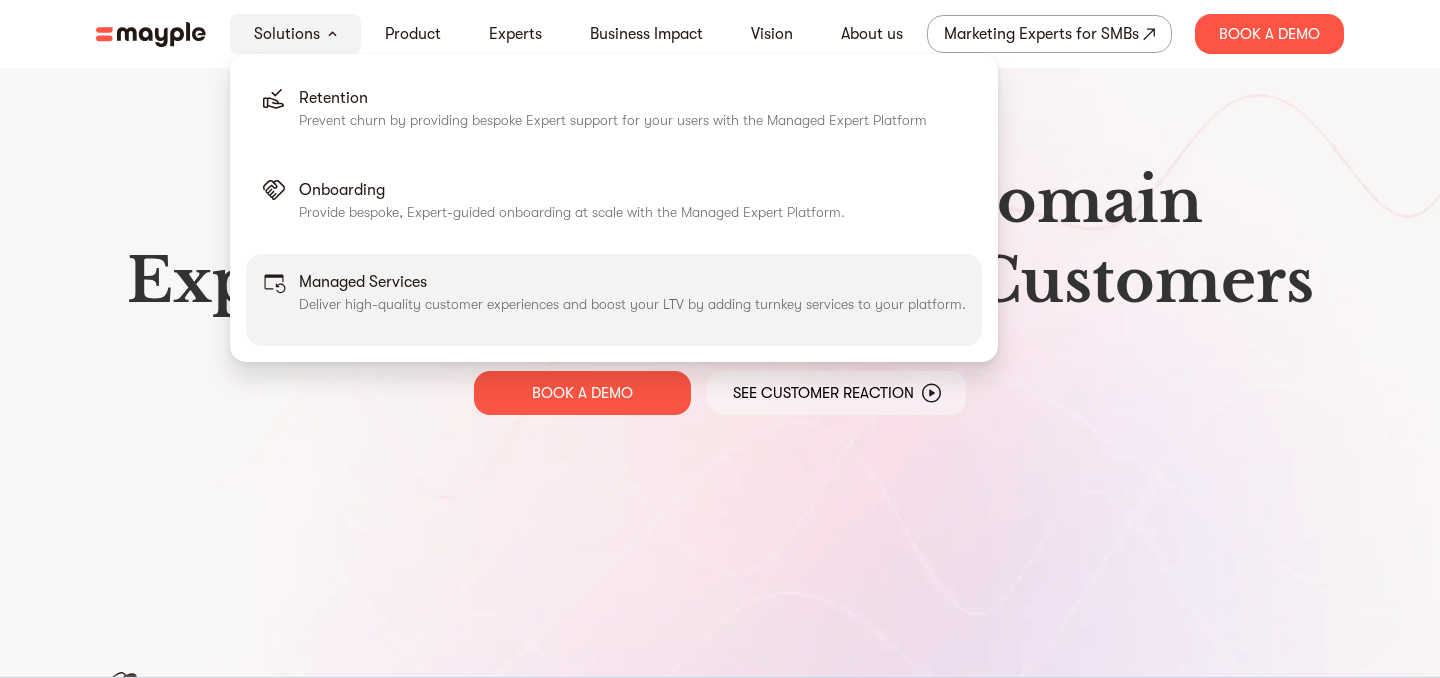 click on "Deliver high-quality customer experiences and boost your LTV by adding
turnkey services to your platform." at bounding box center [632, 304] 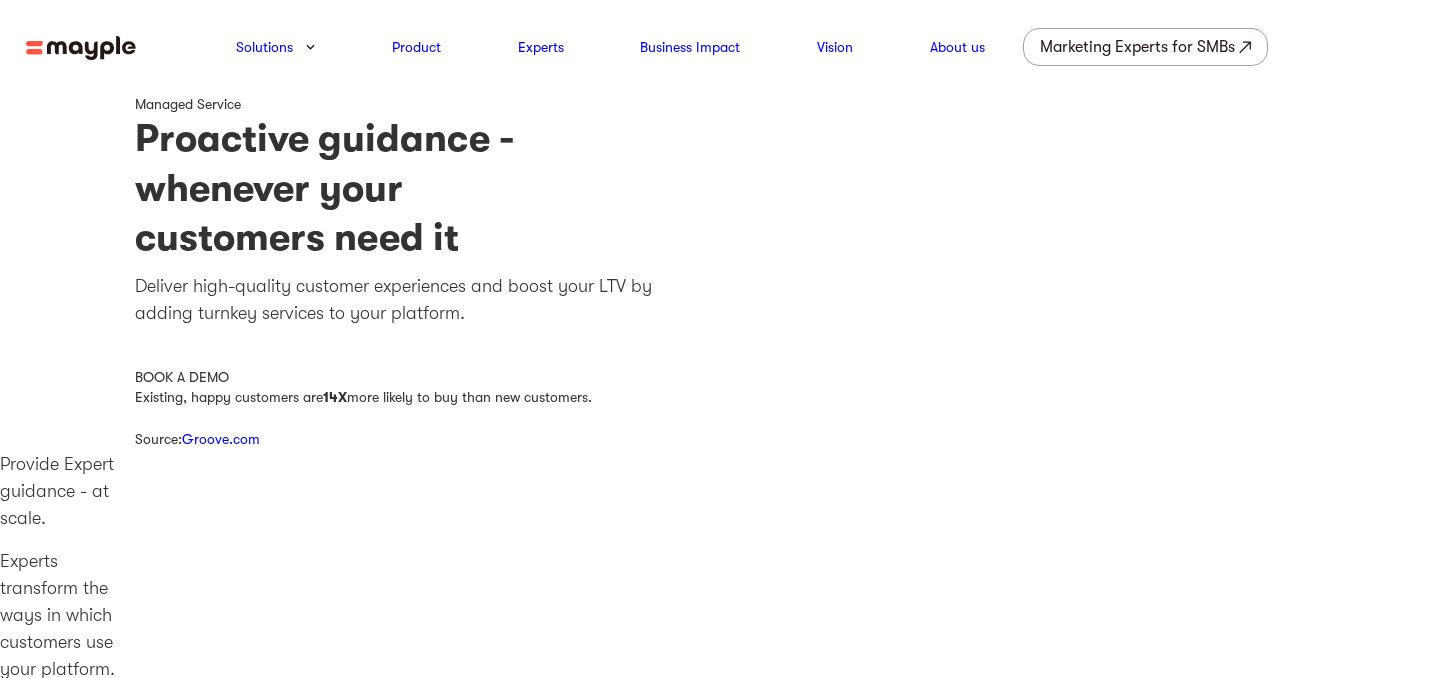 scroll, scrollTop: 0, scrollLeft: 0, axis: both 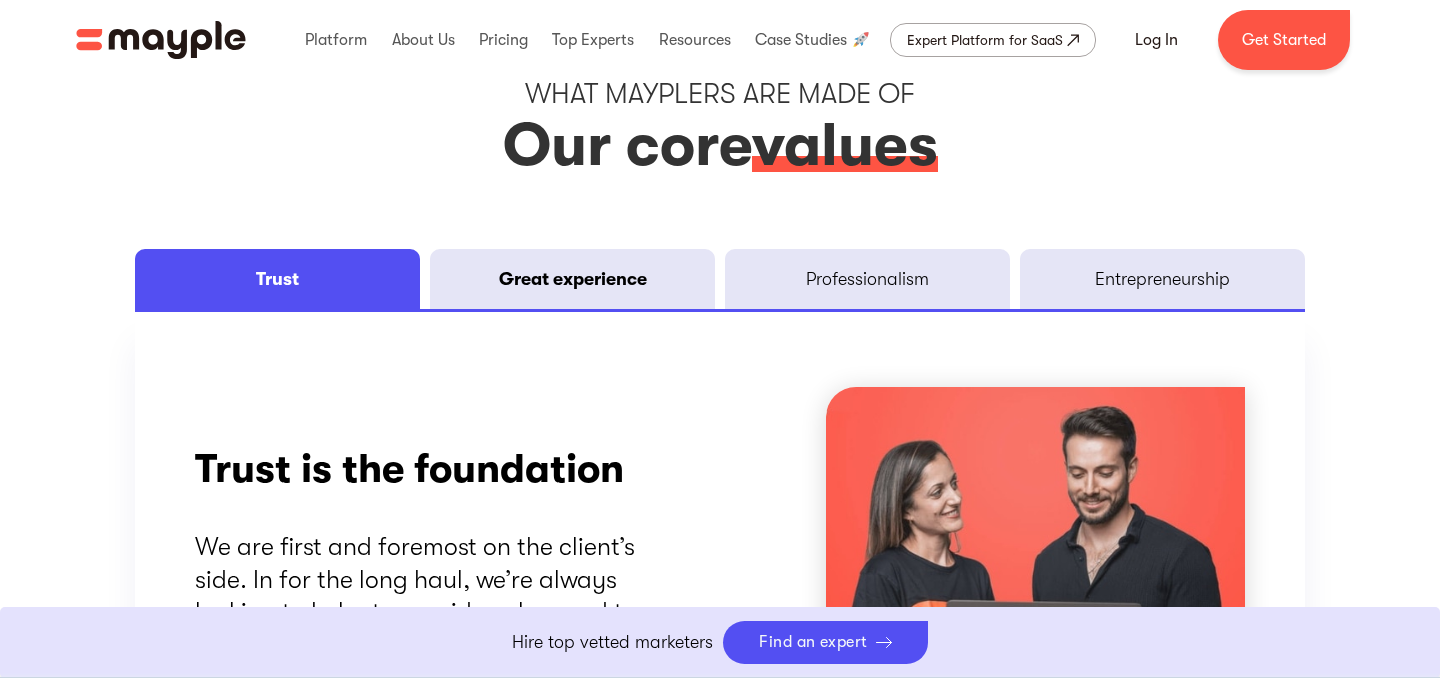 click on "Great experience" at bounding box center [573, 279] 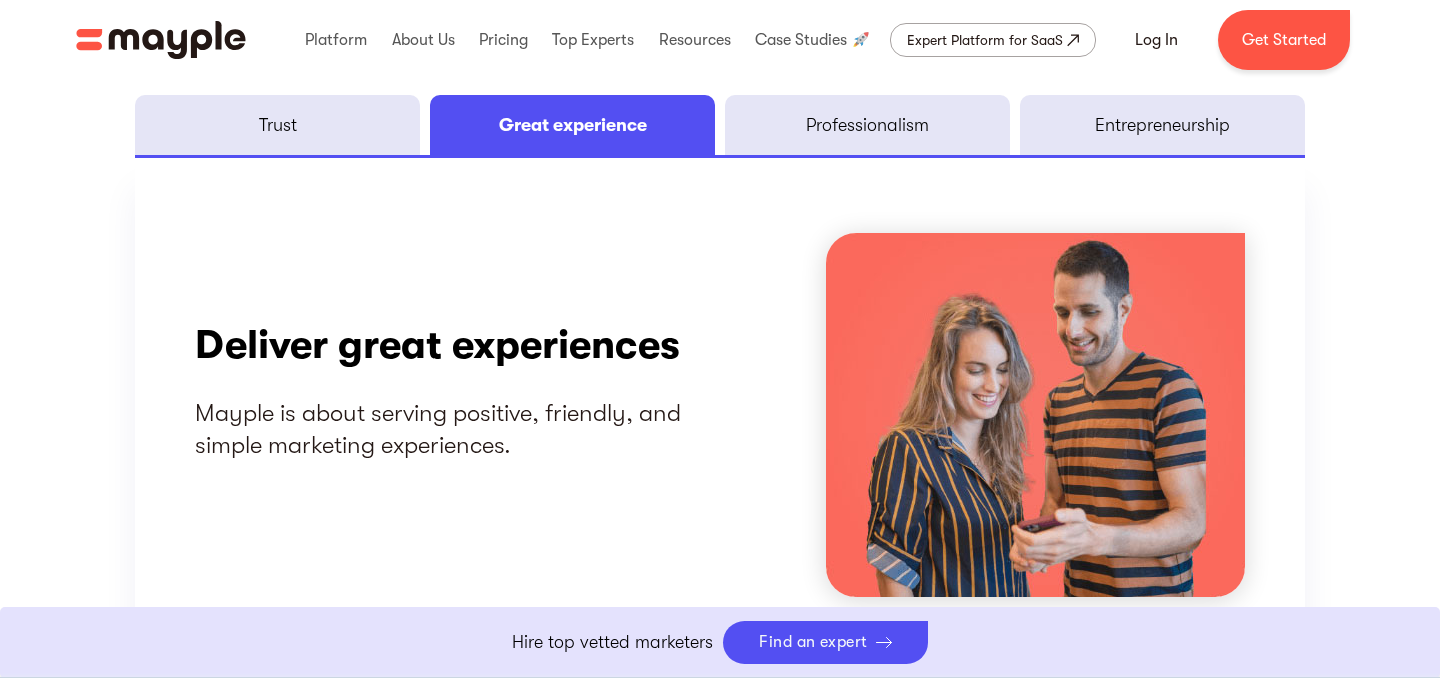 scroll, scrollTop: 2774, scrollLeft: 0, axis: vertical 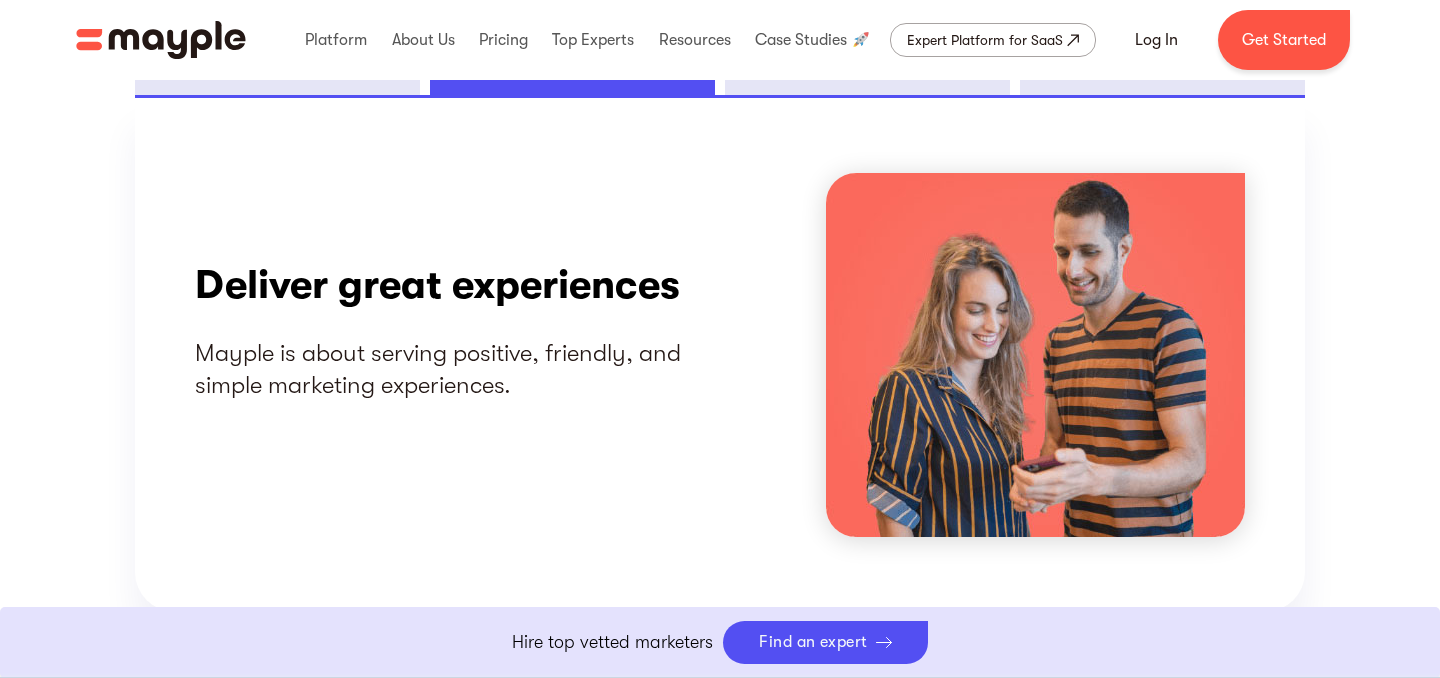 click on "Professionalism" at bounding box center [867, 65] 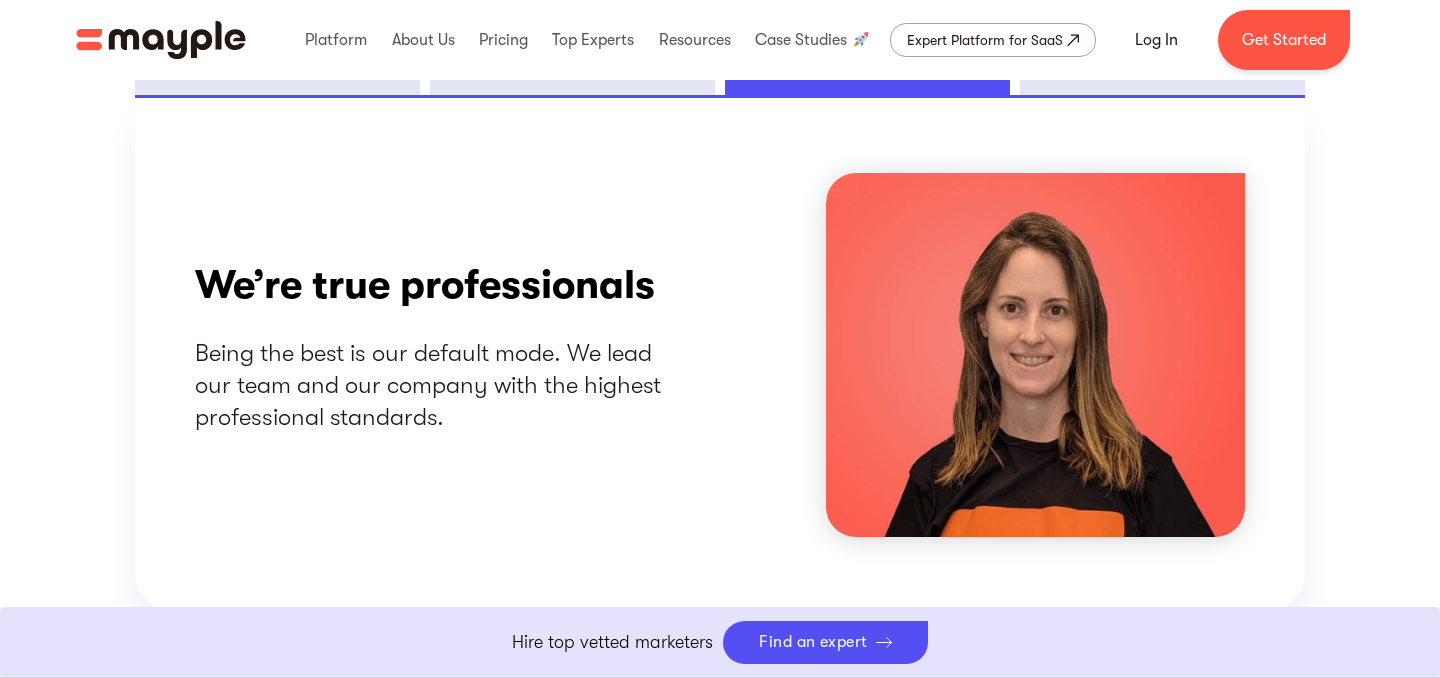 click on "Entrepreneurship" at bounding box center (1163, 65) 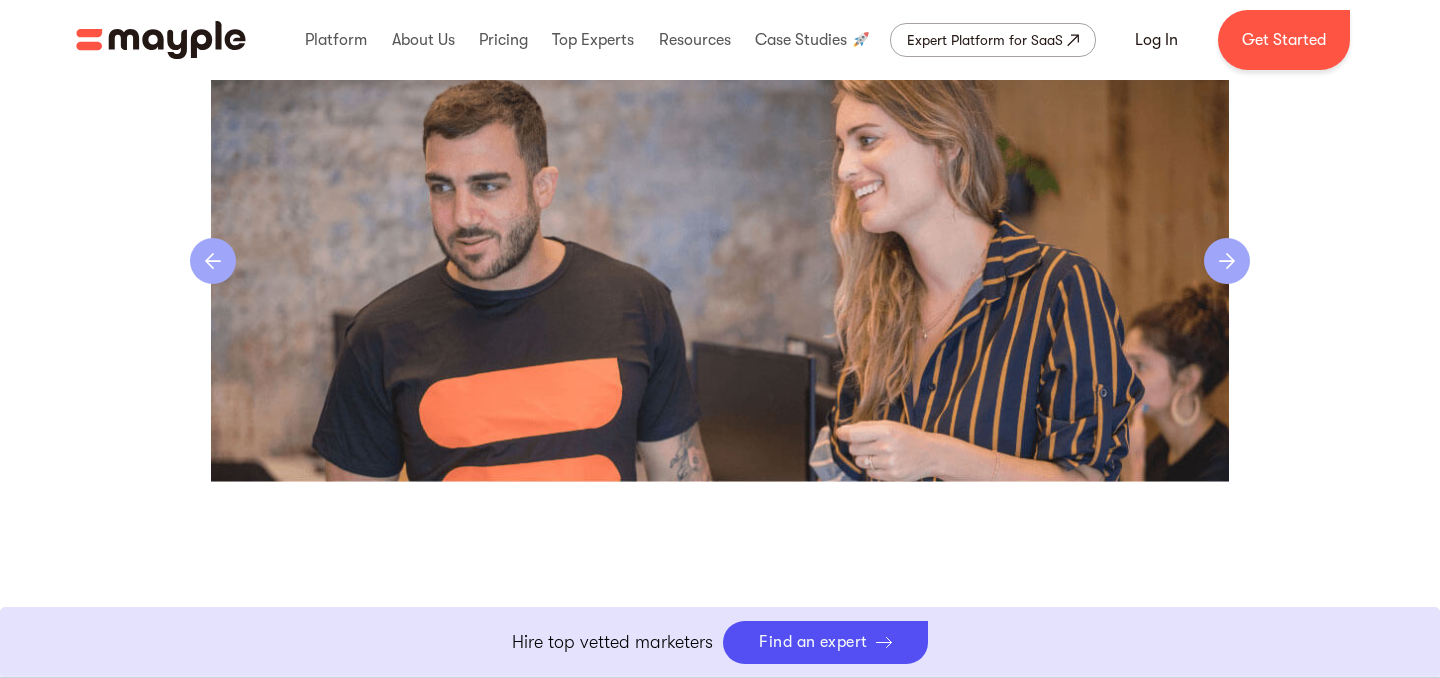 scroll, scrollTop: 4330, scrollLeft: 0, axis: vertical 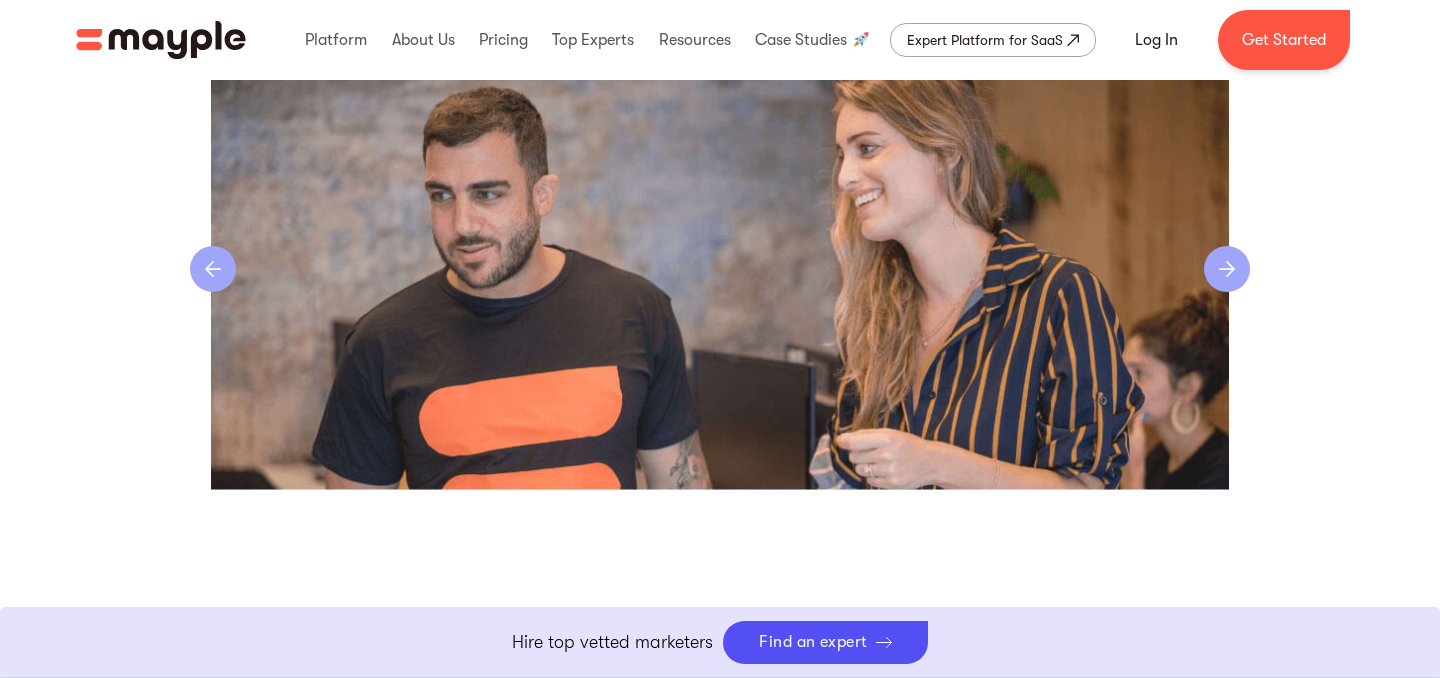 click at bounding box center (1227, 269) 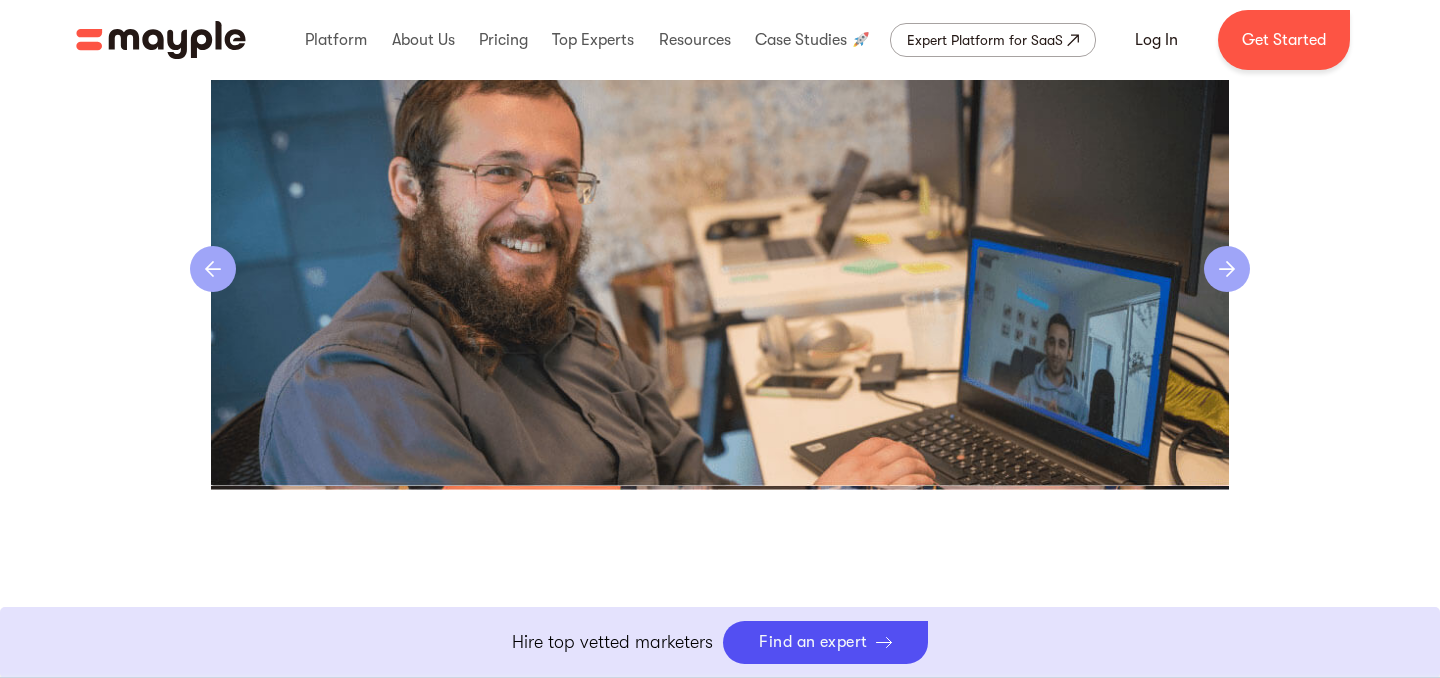 click at bounding box center (1227, 269) 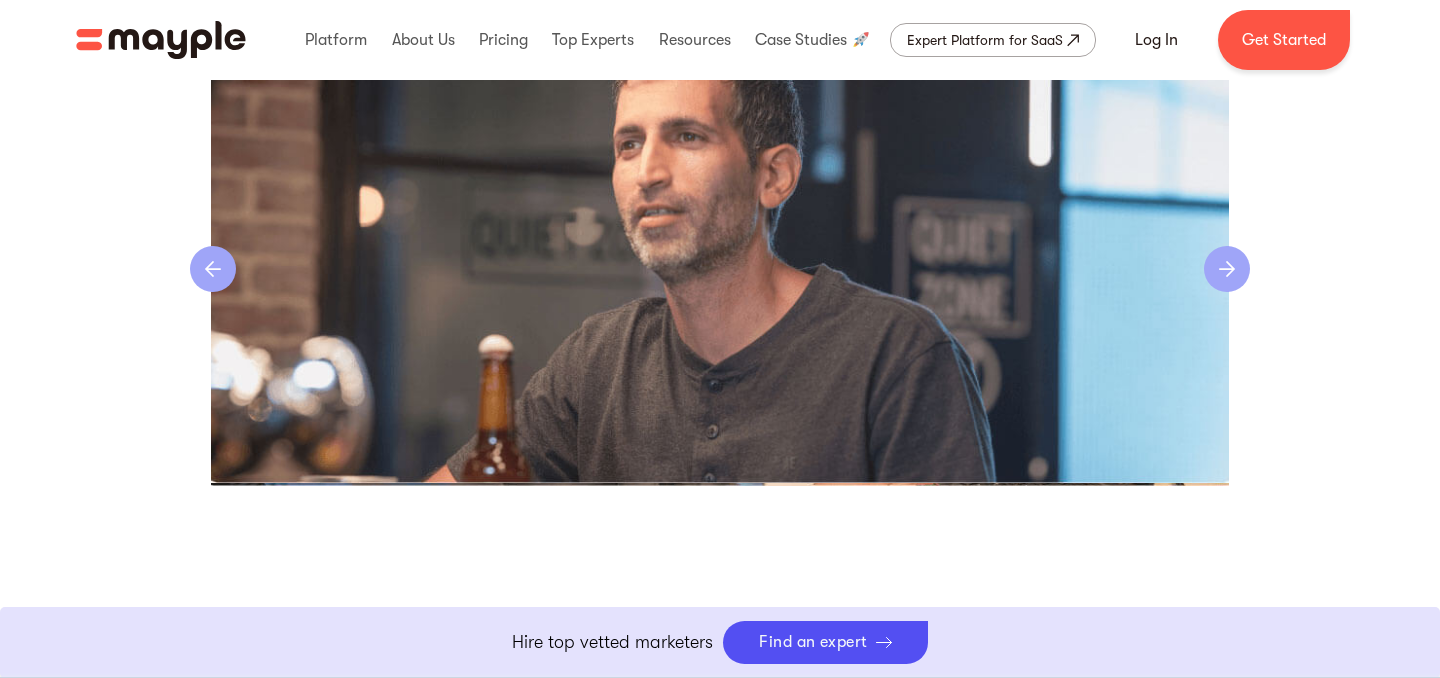 click at bounding box center (1227, 269) 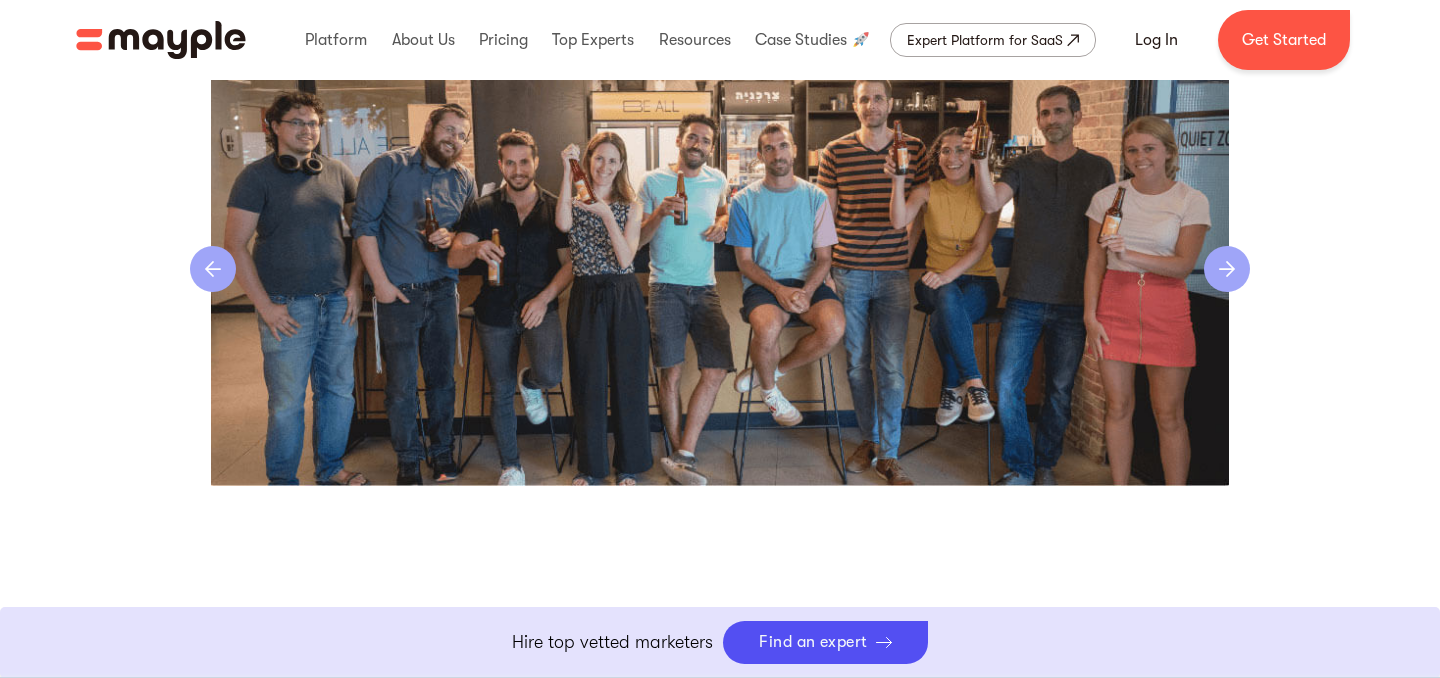 click at bounding box center (1227, 269) 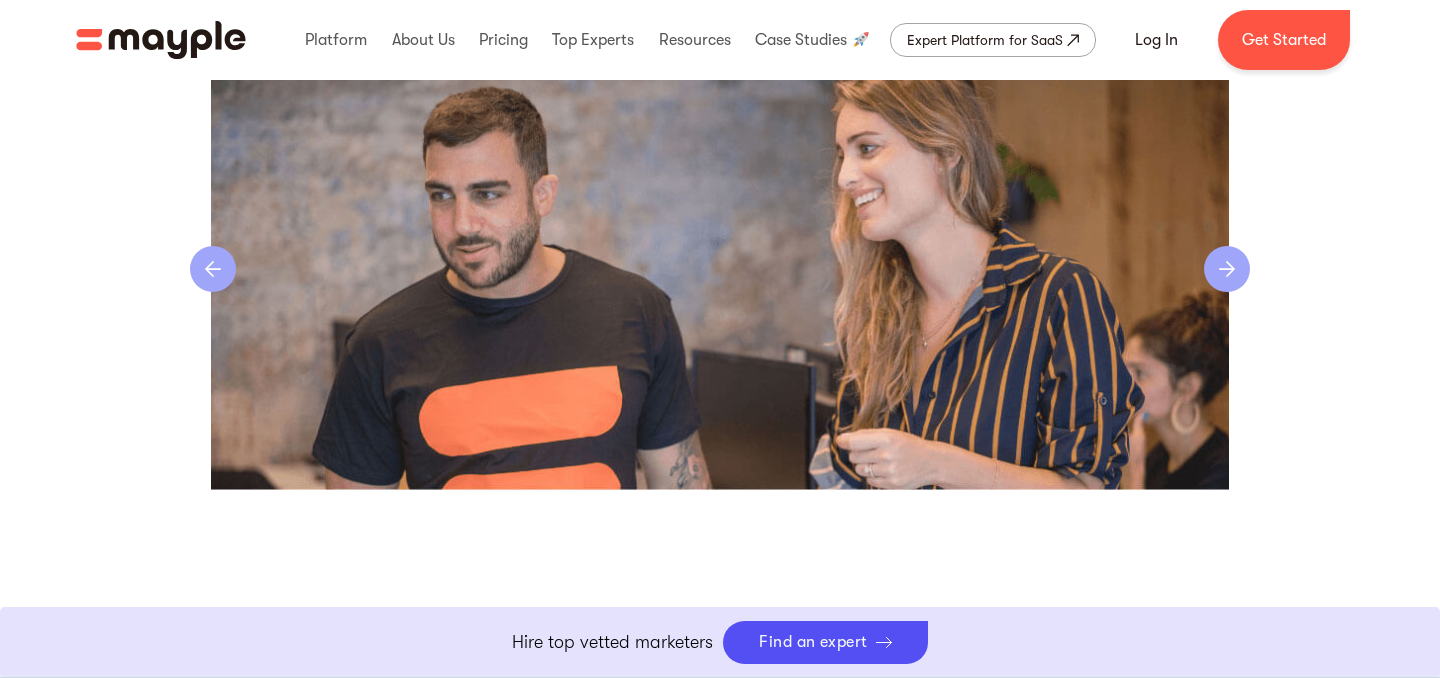 click at bounding box center [1227, 269] 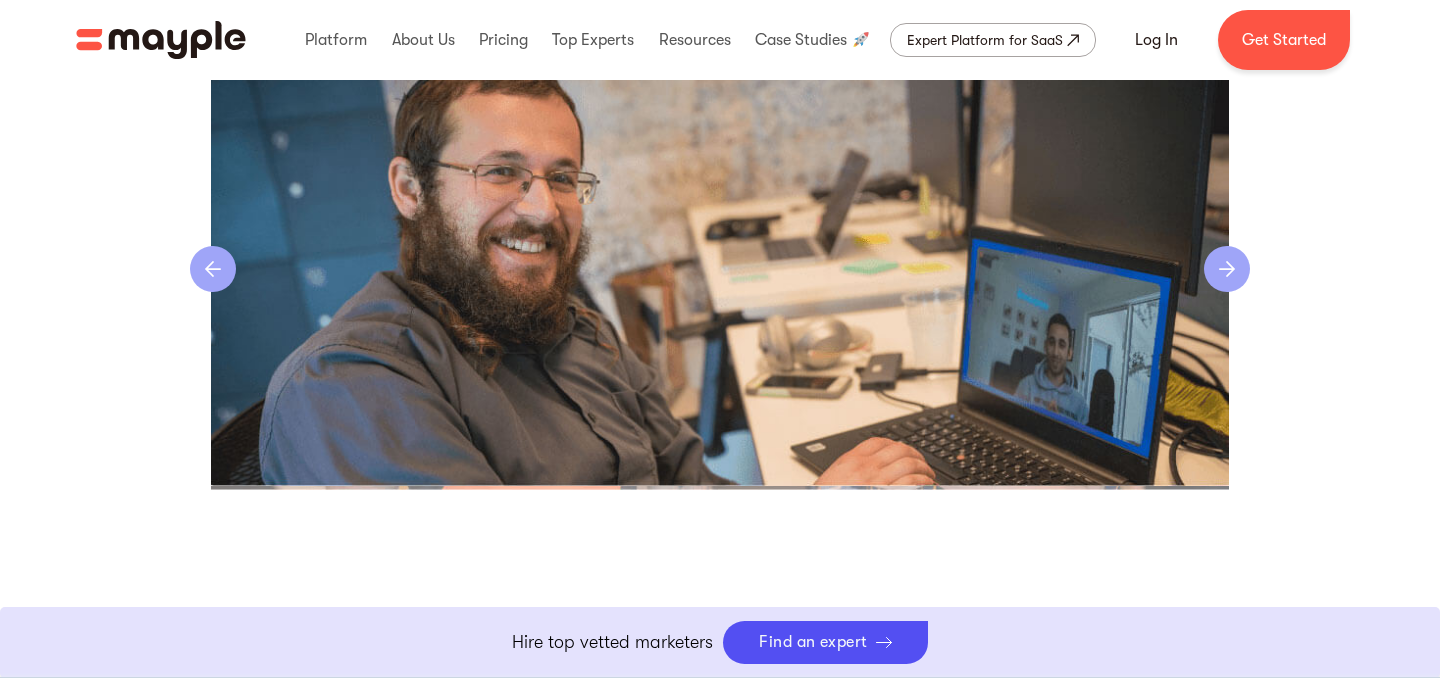 click at bounding box center (1227, 269) 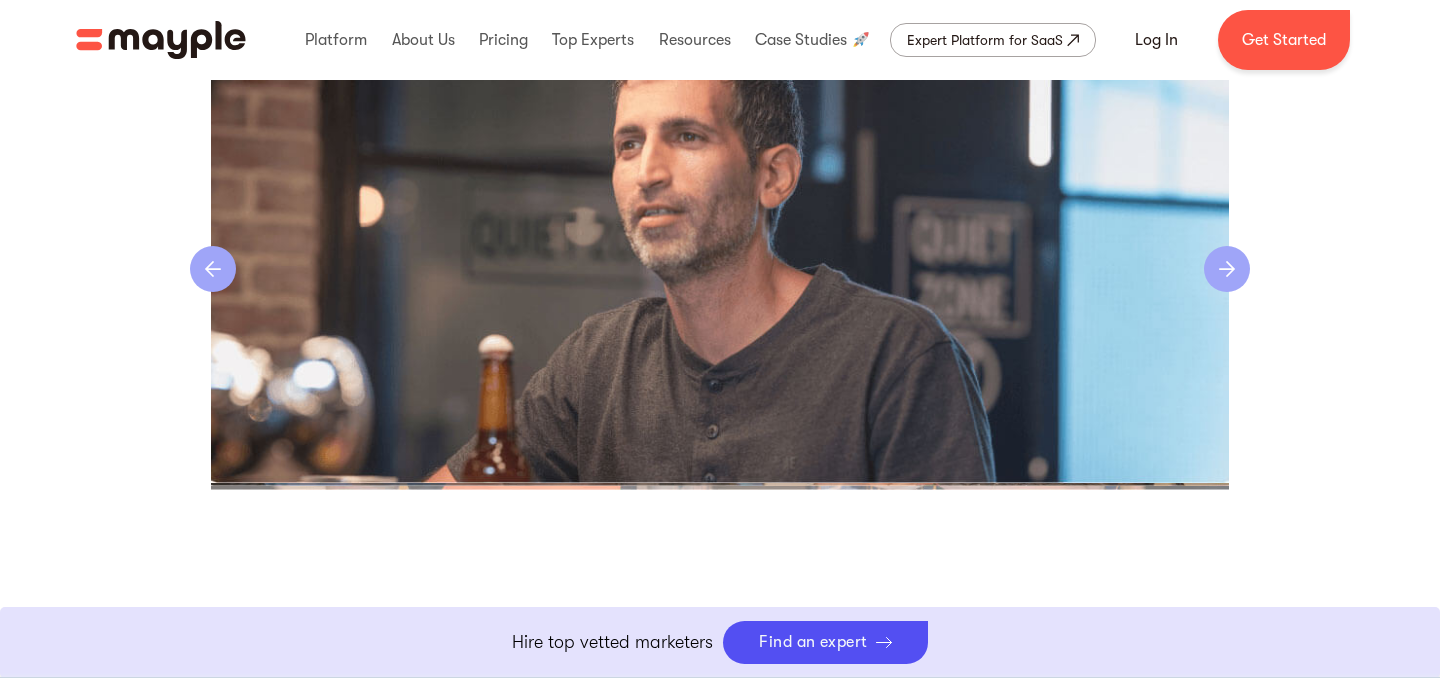 click at bounding box center [1227, 269] 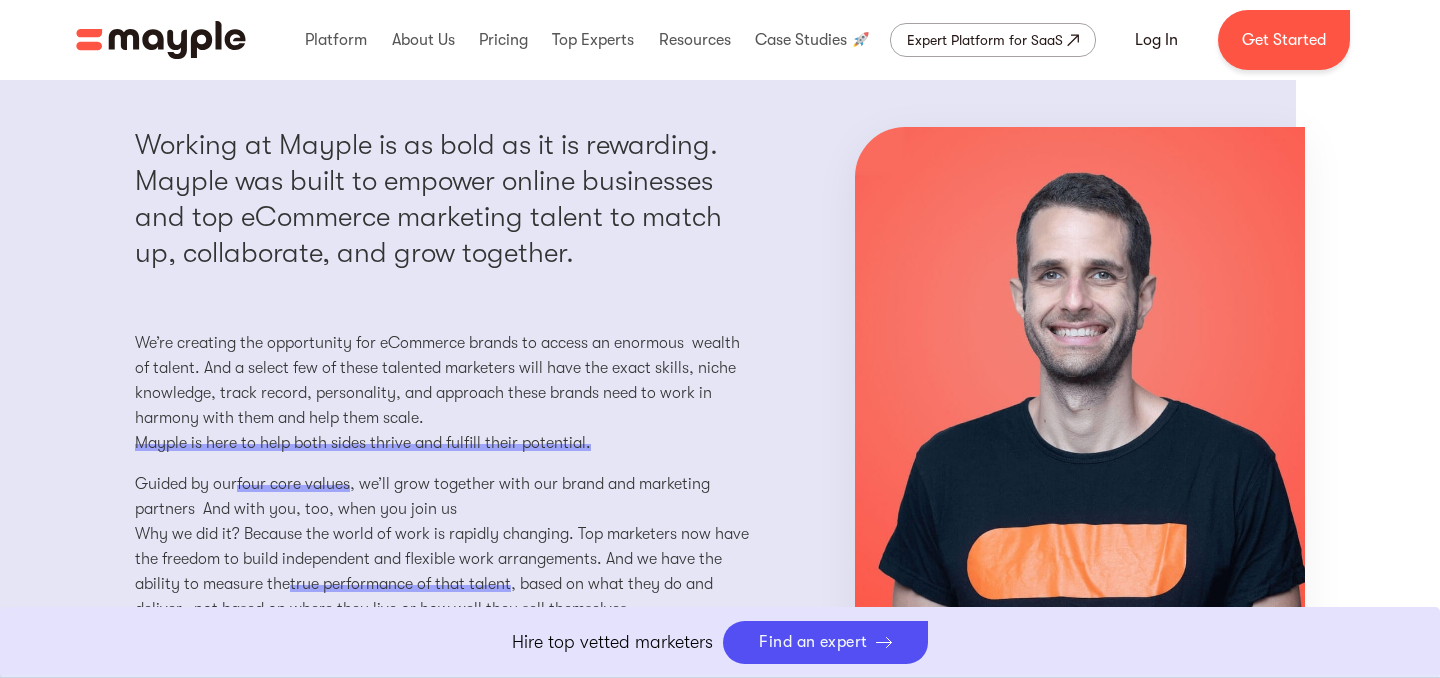 scroll, scrollTop: 1713, scrollLeft: 0, axis: vertical 